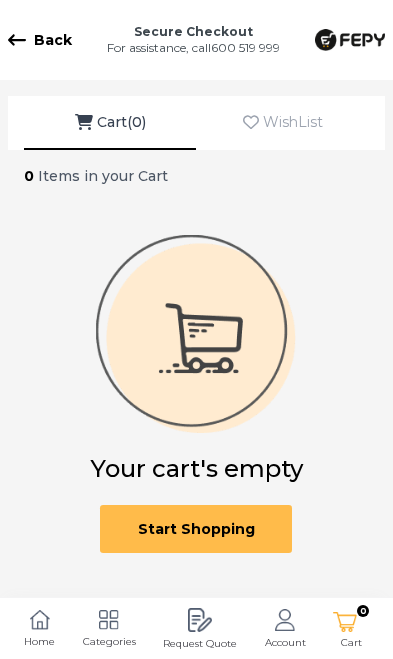scroll, scrollTop: 0, scrollLeft: 0, axis: both 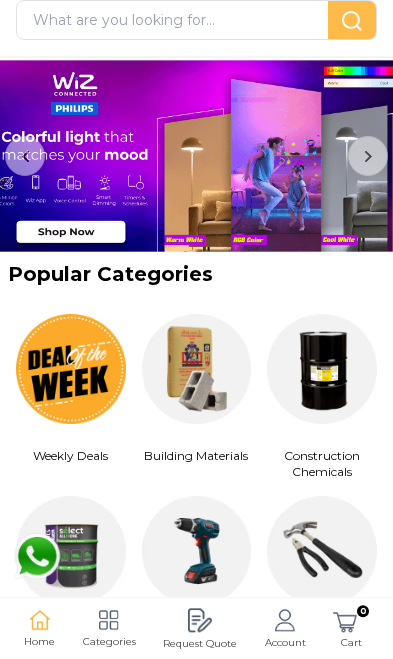 click at bounding box center [71, 369] 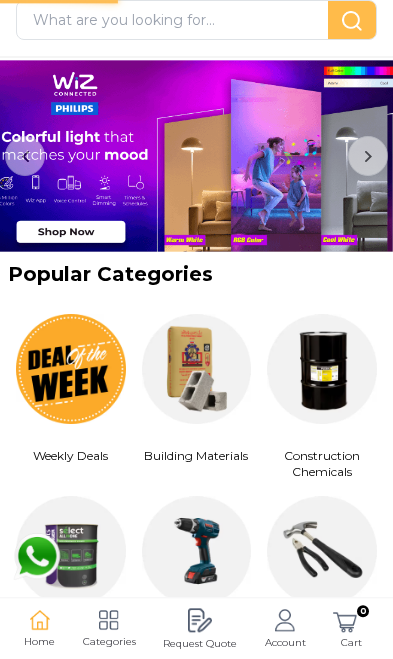 scroll, scrollTop: 0, scrollLeft: 0, axis: both 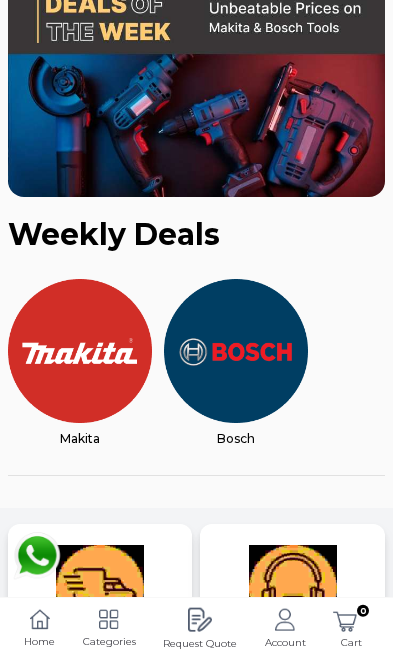 click at bounding box center [80, 351] 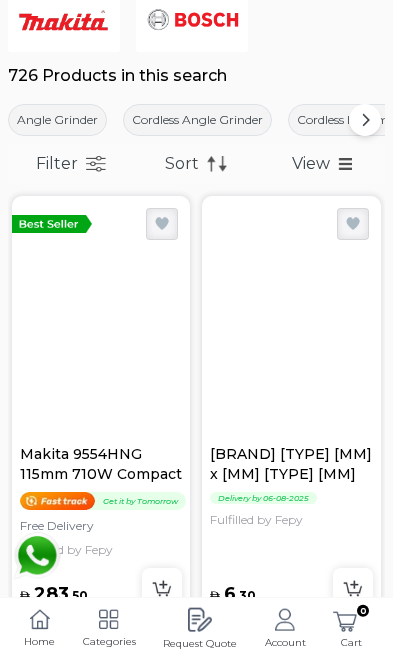 scroll, scrollTop: 0, scrollLeft: 0, axis: both 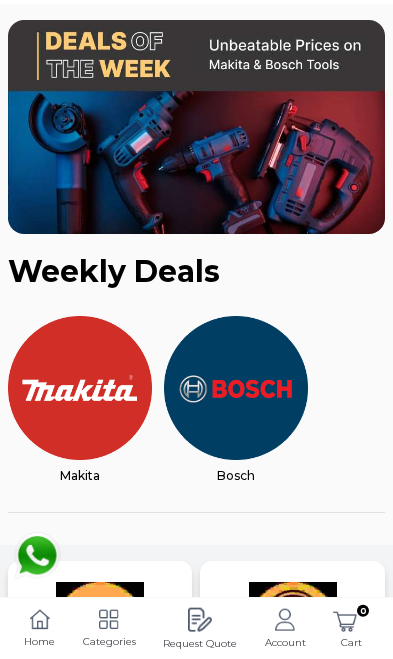 click at bounding box center (236, 388) 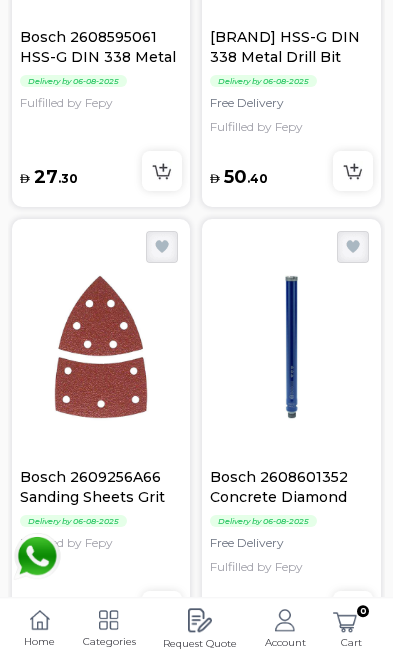 scroll, scrollTop: 2500, scrollLeft: 0, axis: vertical 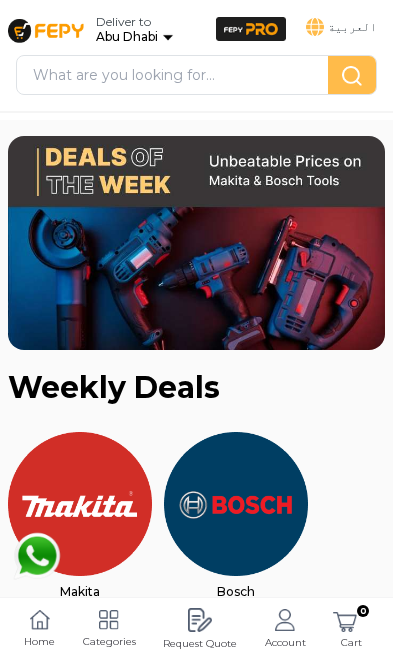 click on "What are you looking for..." at bounding box center (176, 75) 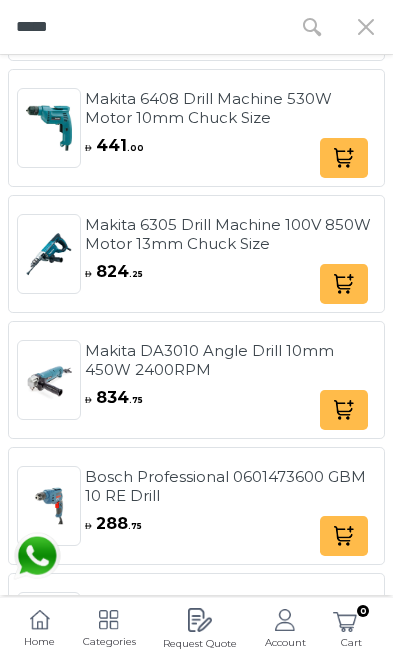 scroll, scrollTop: 104, scrollLeft: 0, axis: vertical 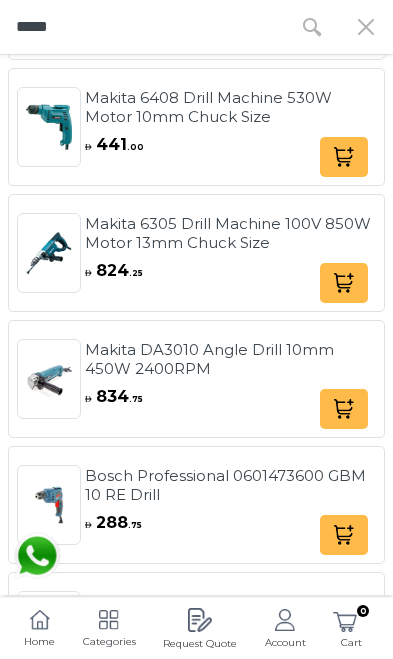 type on "*****" 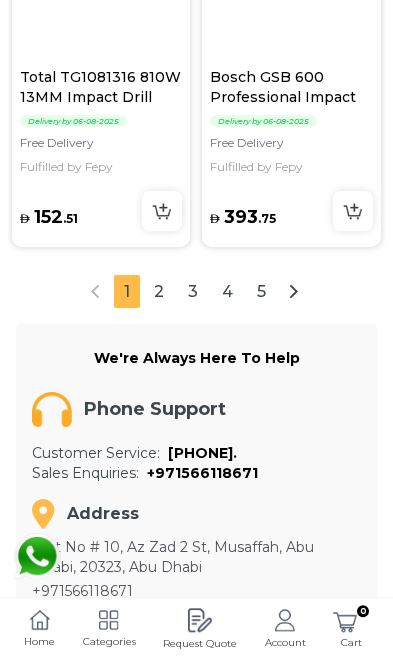 scroll, scrollTop: 4972, scrollLeft: 0, axis: vertical 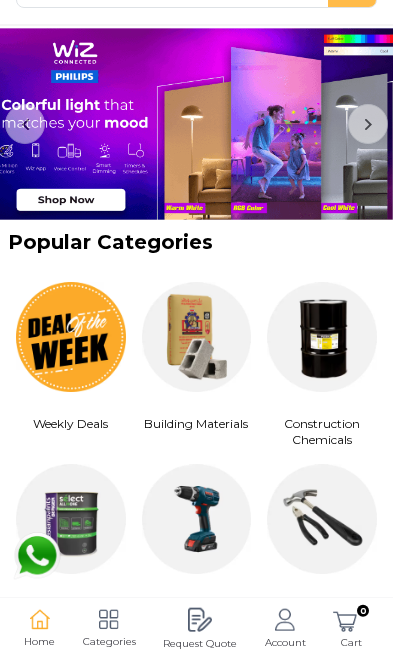 click at bounding box center [197, 337] 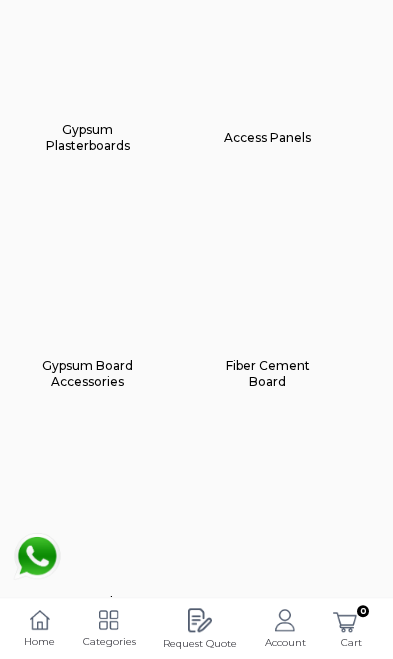 scroll, scrollTop: 1229, scrollLeft: 0, axis: vertical 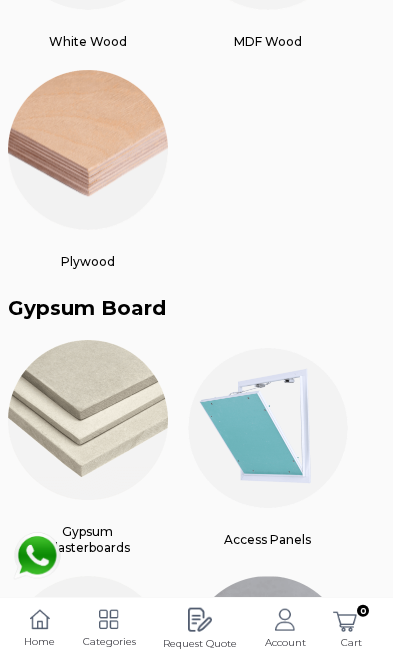 click at bounding box center [88, 150] 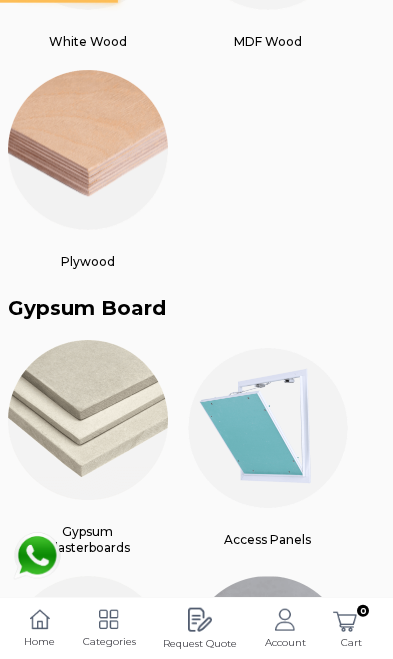 scroll, scrollTop: 1229, scrollLeft: 0, axis: vertical 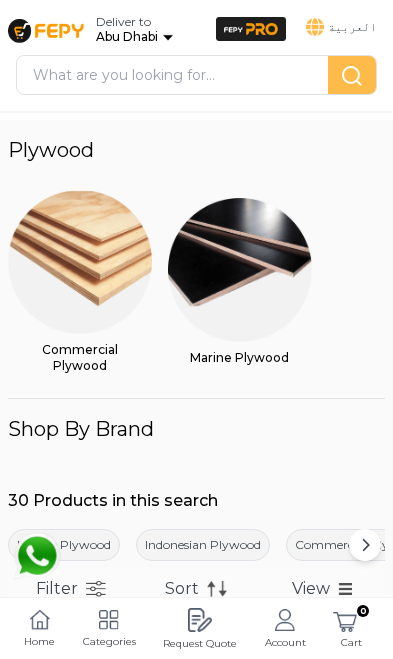 click at bounding box center (80, 262) 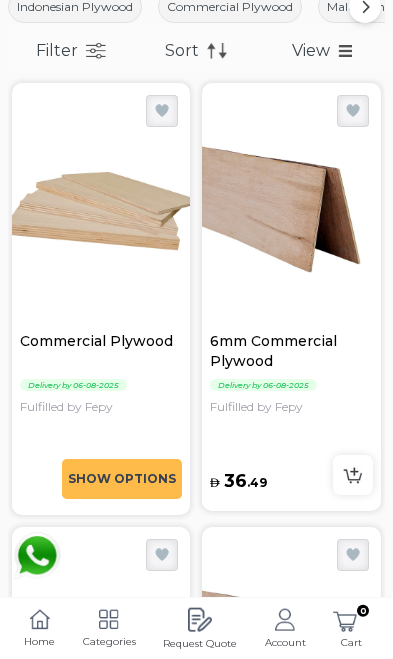 scroll, scrollTop: 260, scrollLeft: 0, axis: vertical 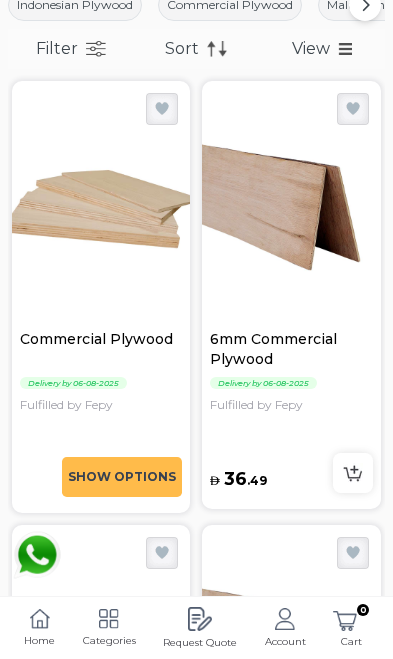 click at bounding box center [291, 210] 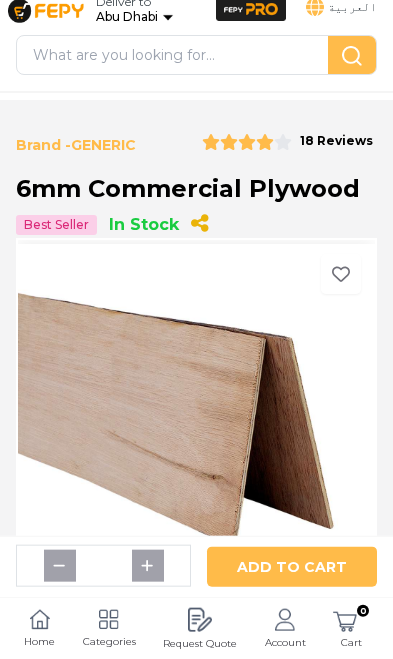 scroll, scrollTop: 0, scrollLeft: 0, axis: both 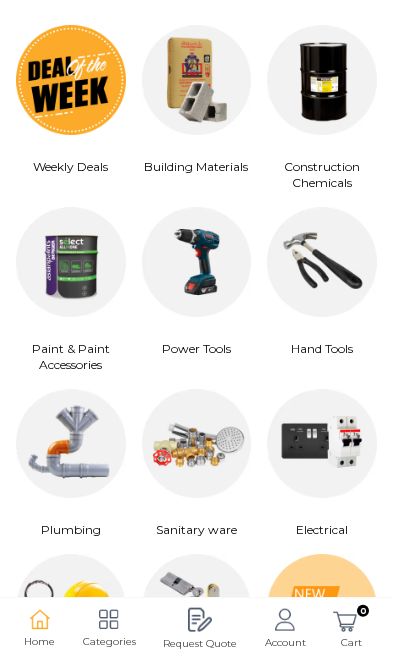 click at bounding box center (197, 262) 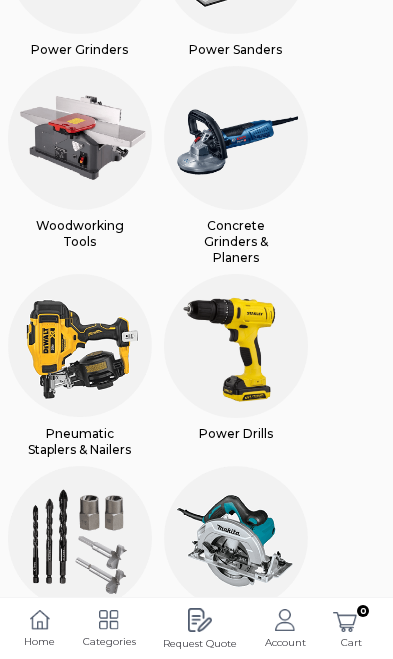 scroll, scrollTop: 756, scrollLeft: 0, axis: vertical 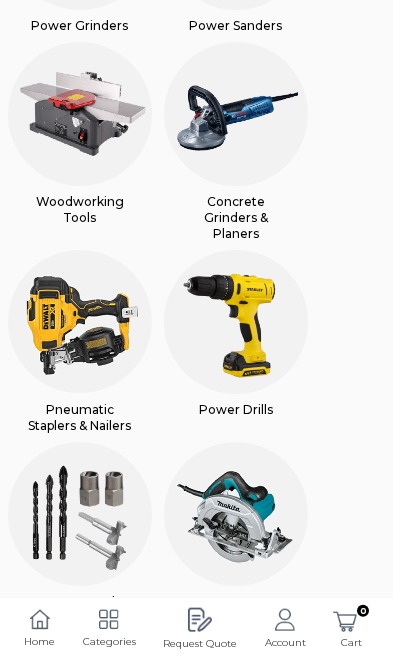 click at bounding box center [236, 322] 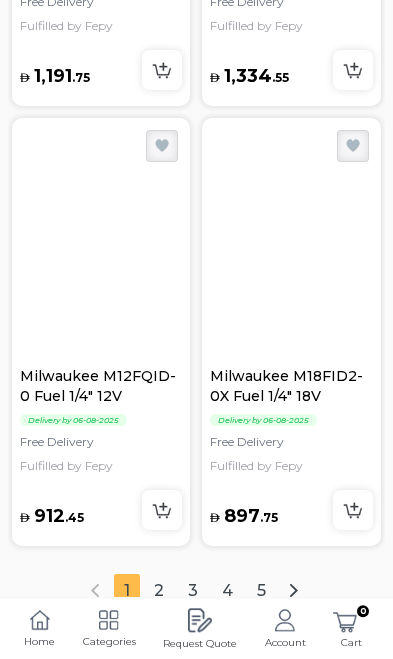 scroll, scrollTop: 4632, scrollLeft: 0, axis: vertical 